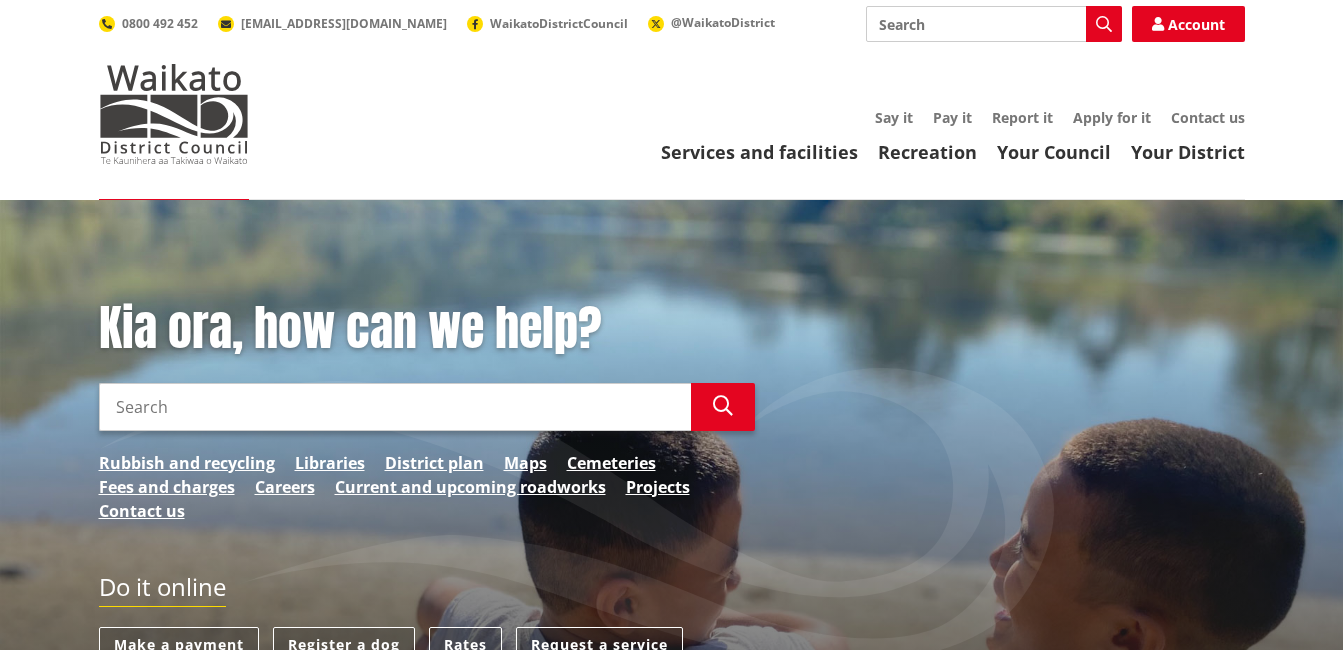 scroll, scrollTop: 0, scrollLeft: 0, axis: both 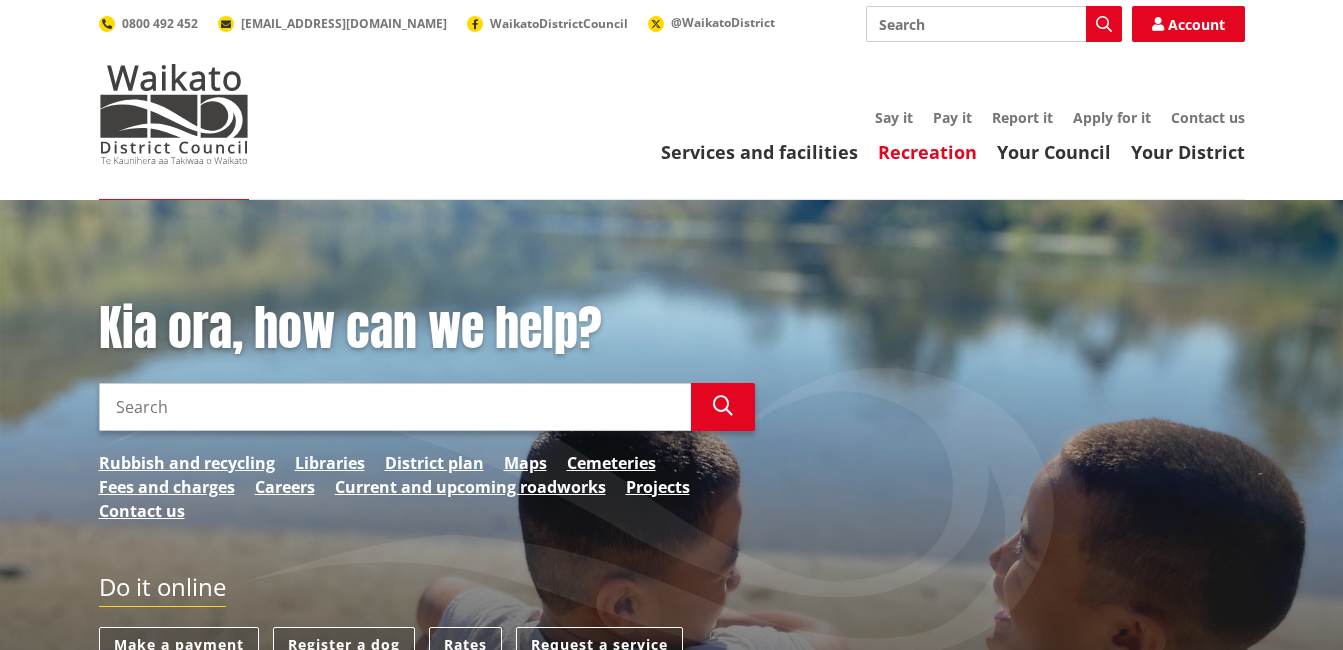 click on "Recreation" at bounding box center [927, 152] 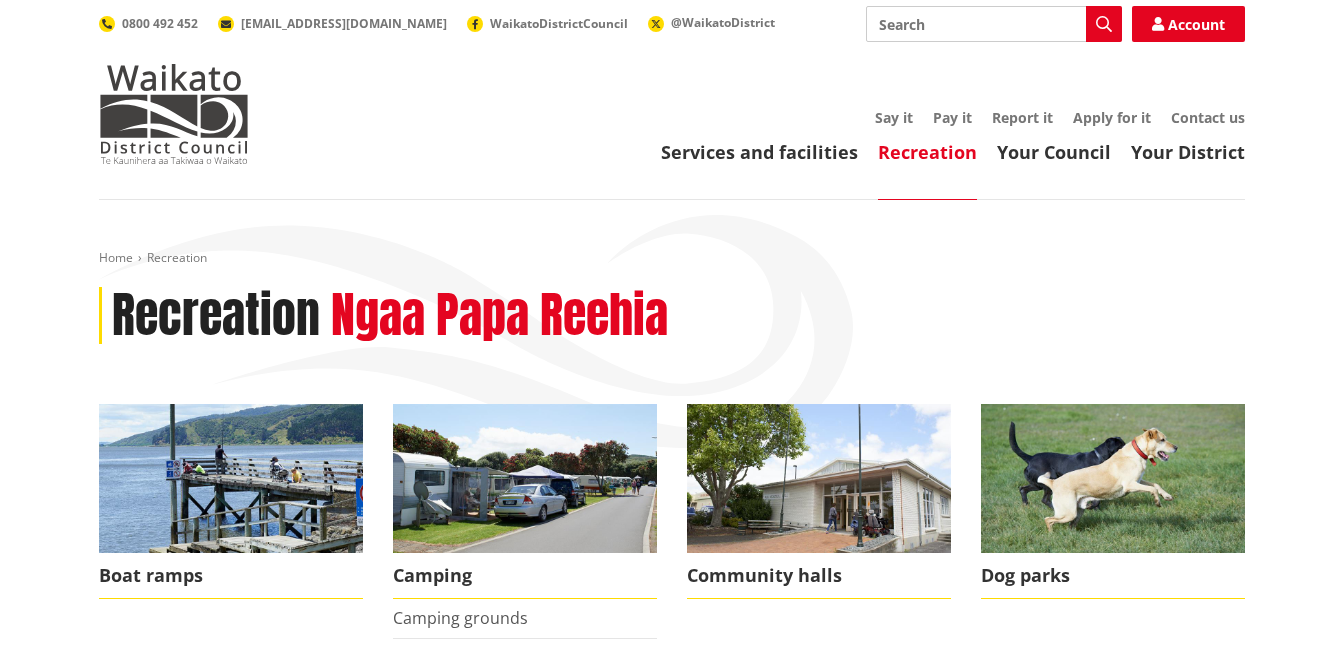 scroll, scrollTop: 0, scrollLeft: 0, axis: both 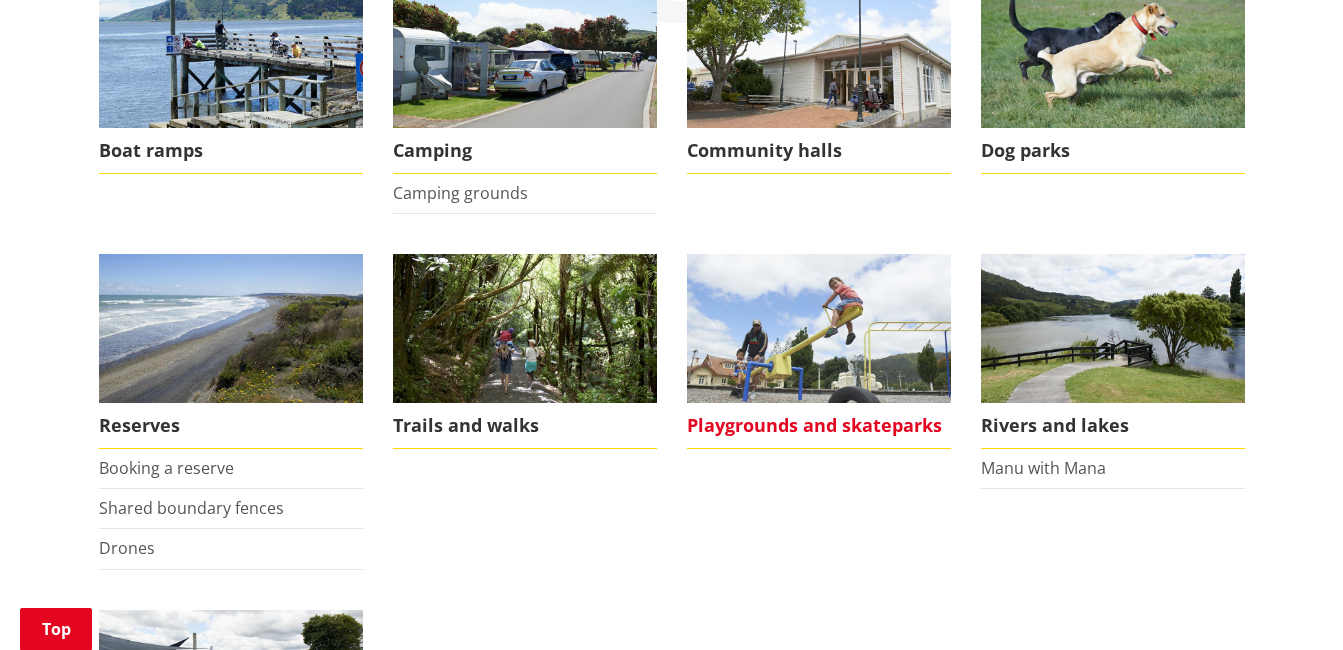 click on "Playgrounds and skateparks" at bounding box center [819, 426] 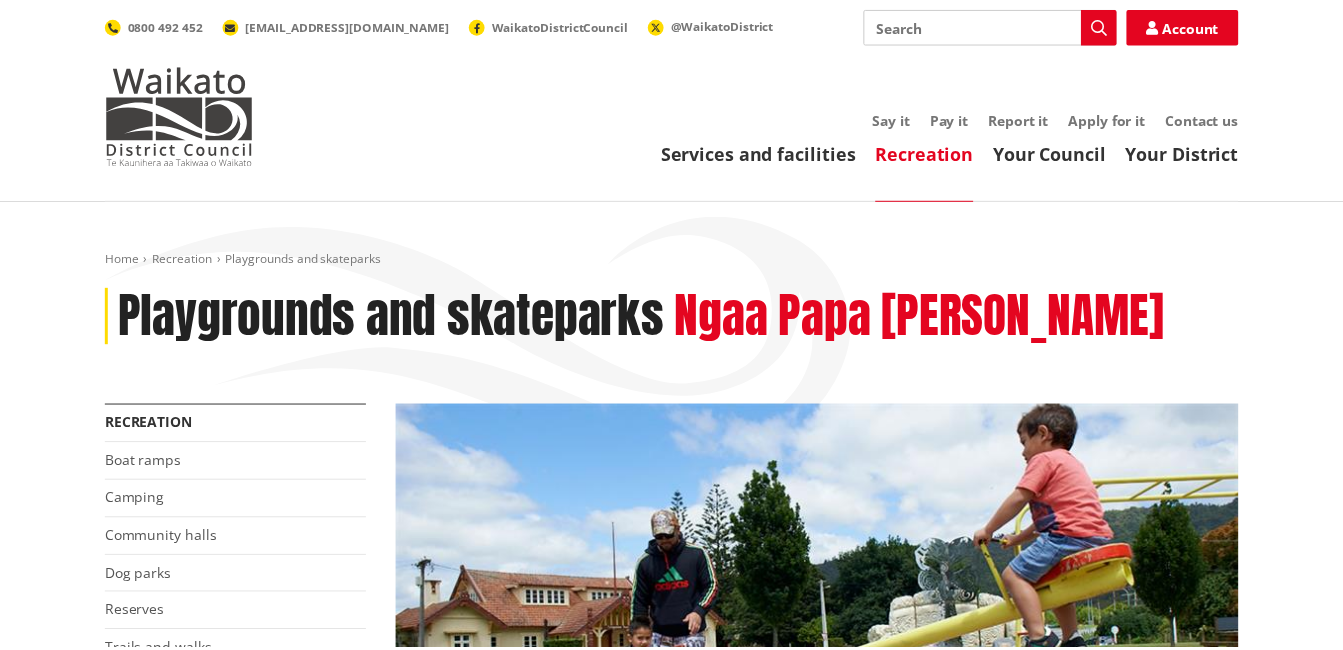 scroll, scrollTop: 0, scrollLeft: 0, axis: both 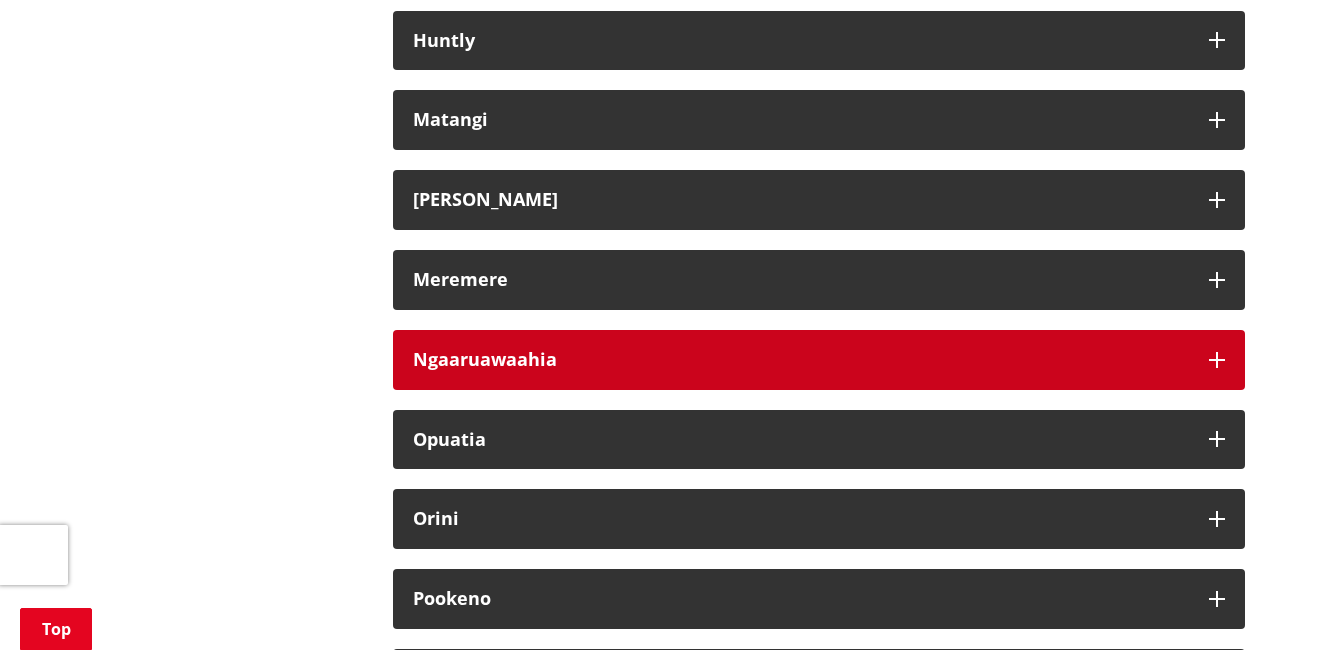 click on "Ngaaruawaahia" at bounding box center (801, 360) 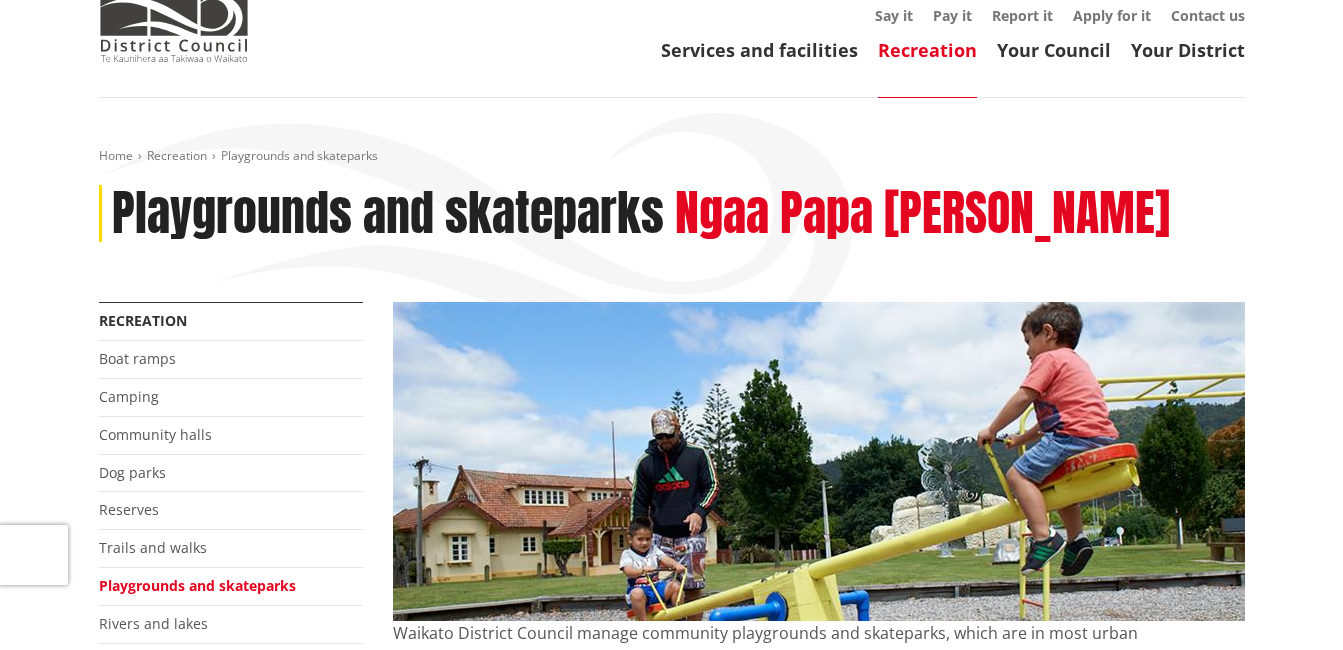 scroll, scrollTop: 0, scrollLeft: 0, axis: both 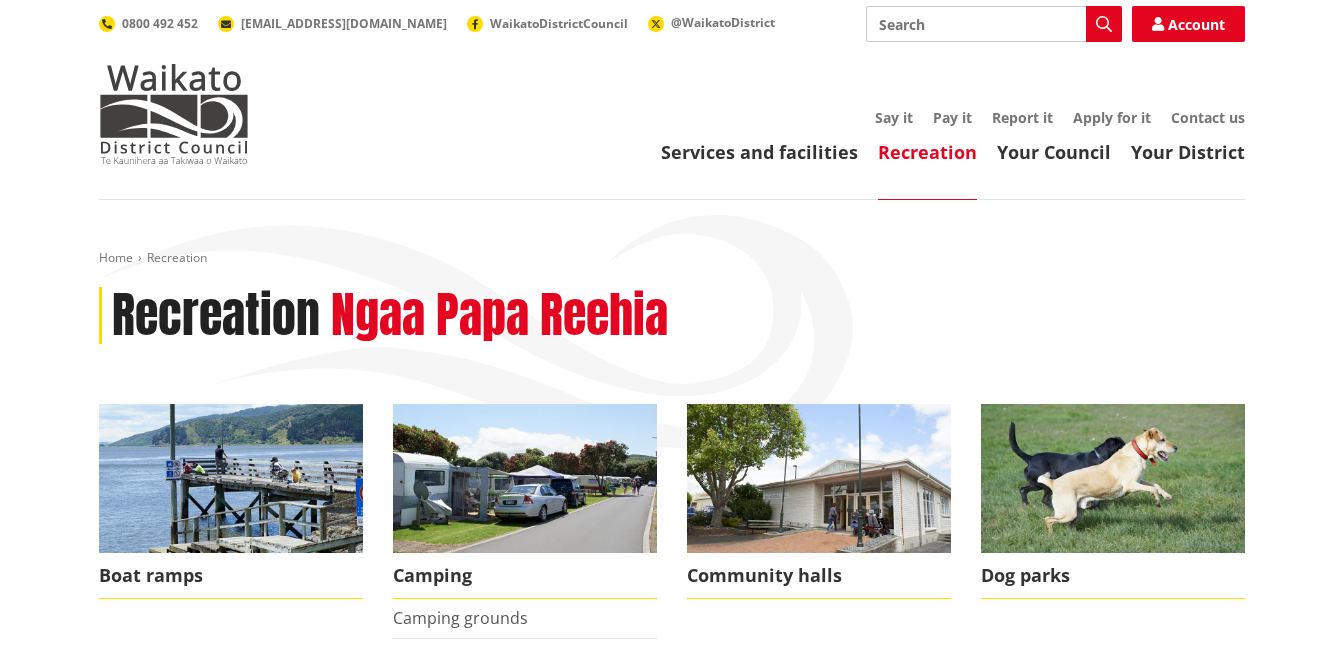 click on "Search" at bounding box center (994, 24) 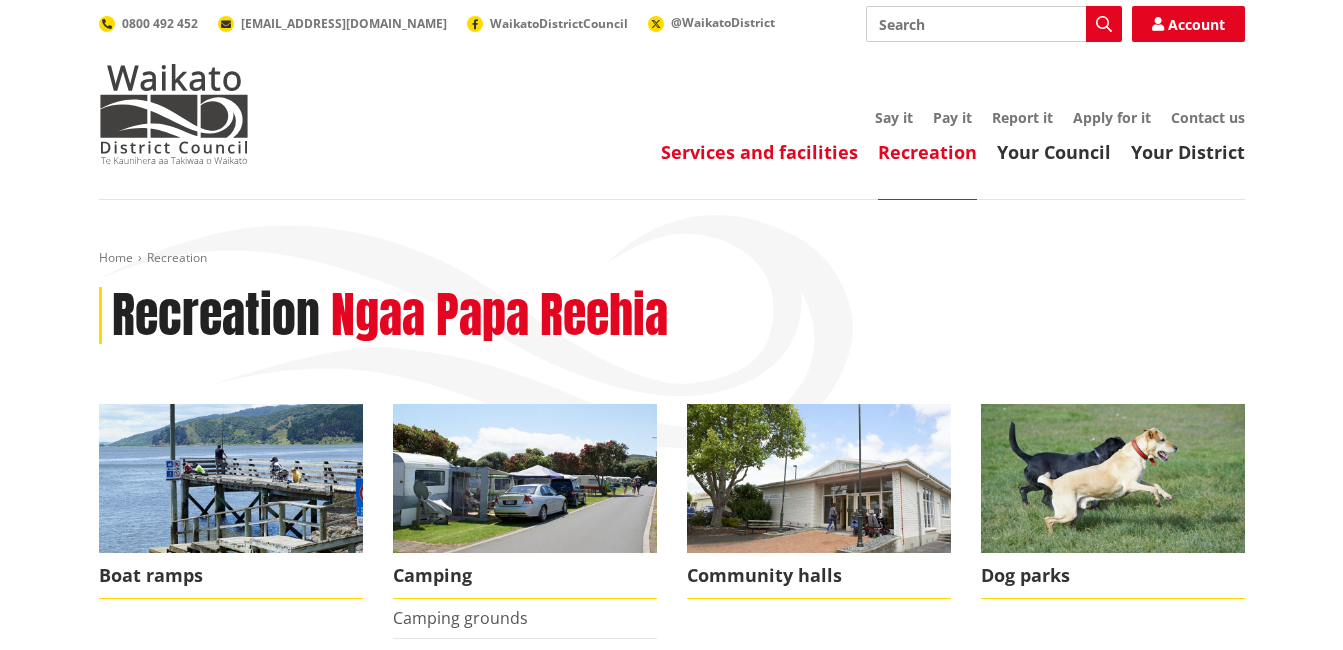 click on "Services and facilities" at bounding box center (759, 152) 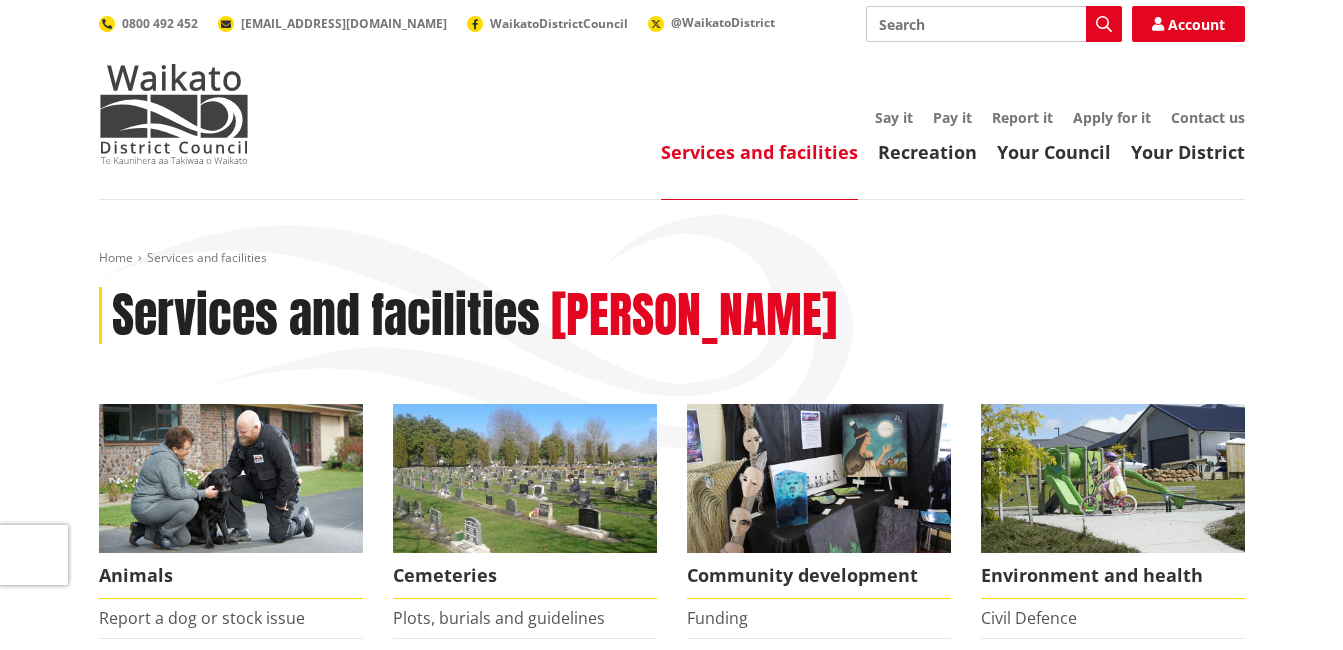 scroll, scrollTop: 0, scrollLeft: 0, axis: both 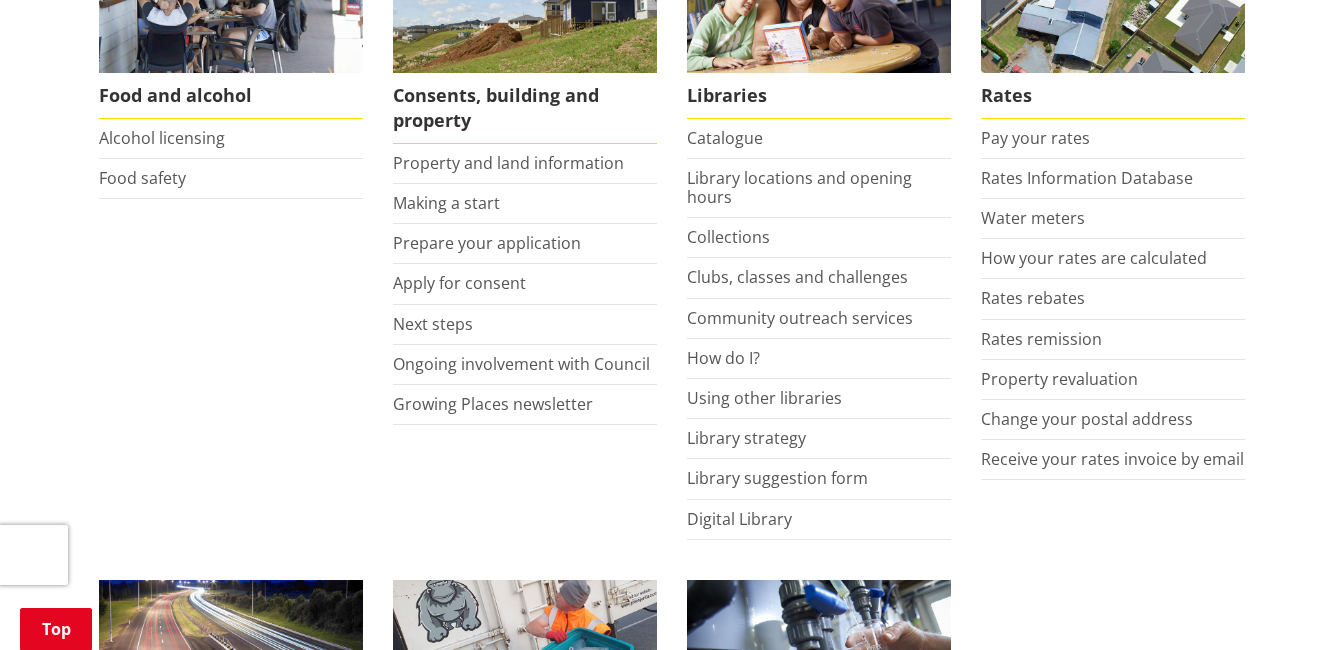 click on "Clubs, classes and challenges" at bounding box center [819, 278] 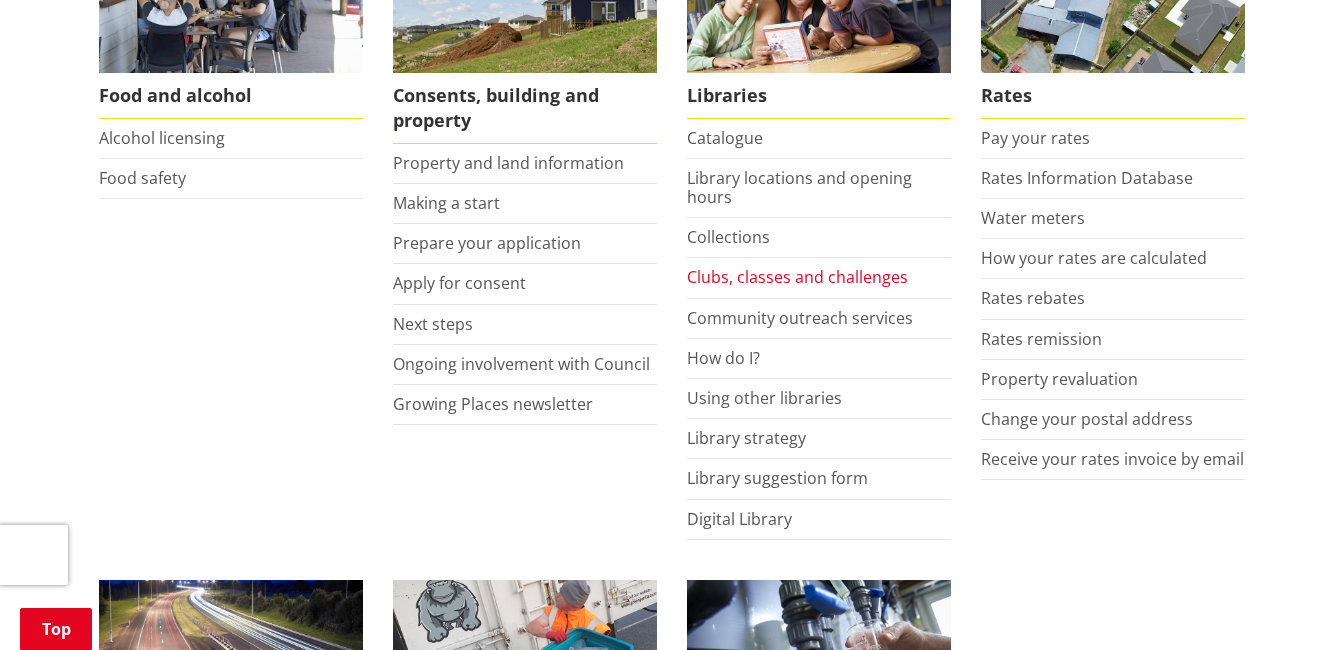 click on "Clubs, classes and challenges" at bounding box center (797, 277) 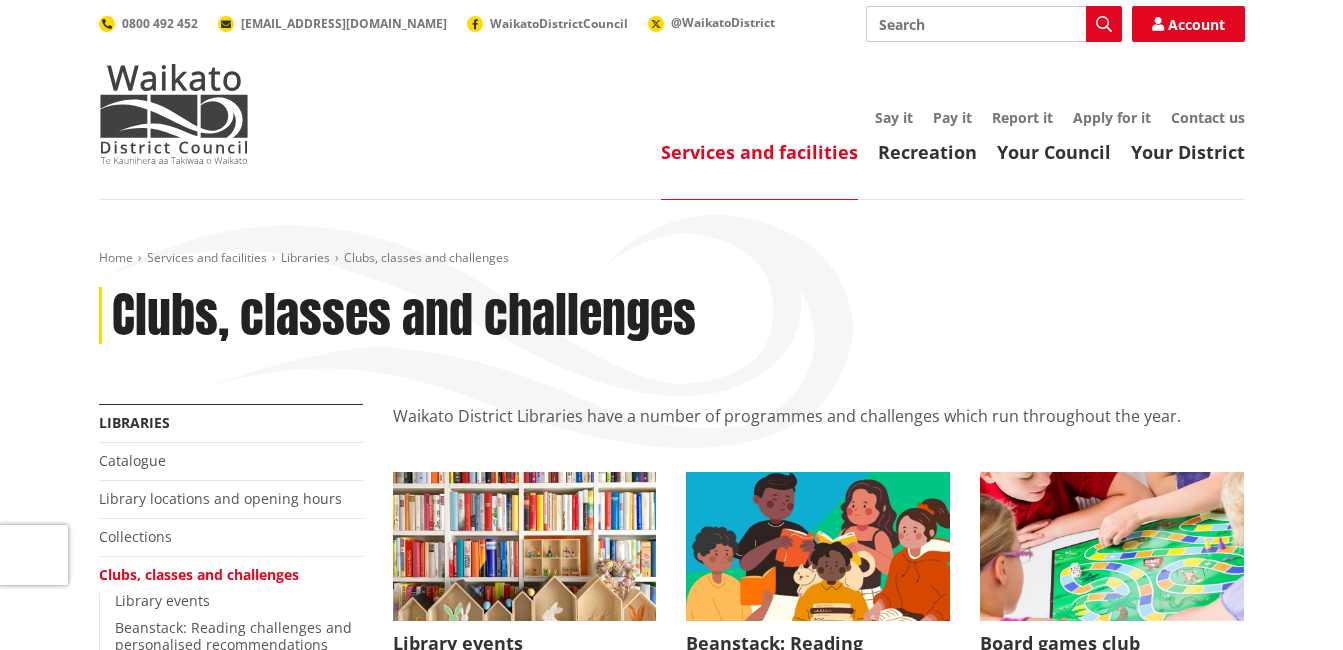 scroll, scrollTop: 0, scrollLeft: 0, axis: both 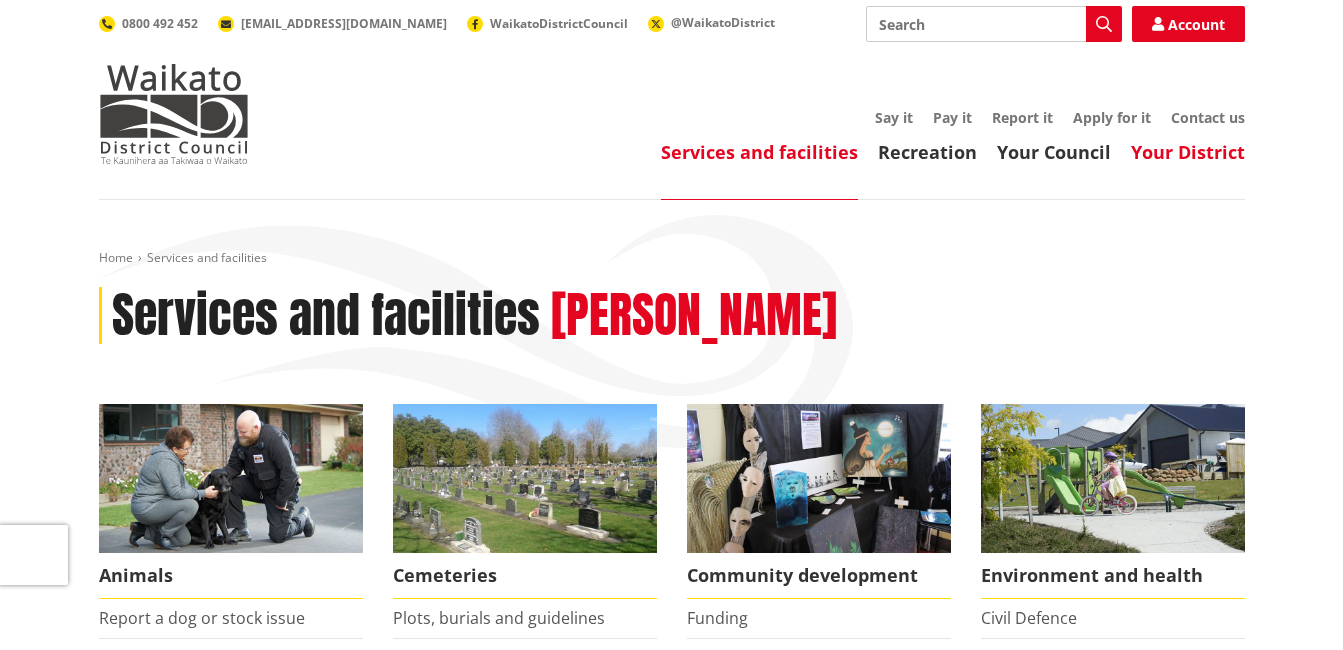 click on "Your District" at bounding box center (1188, 152) 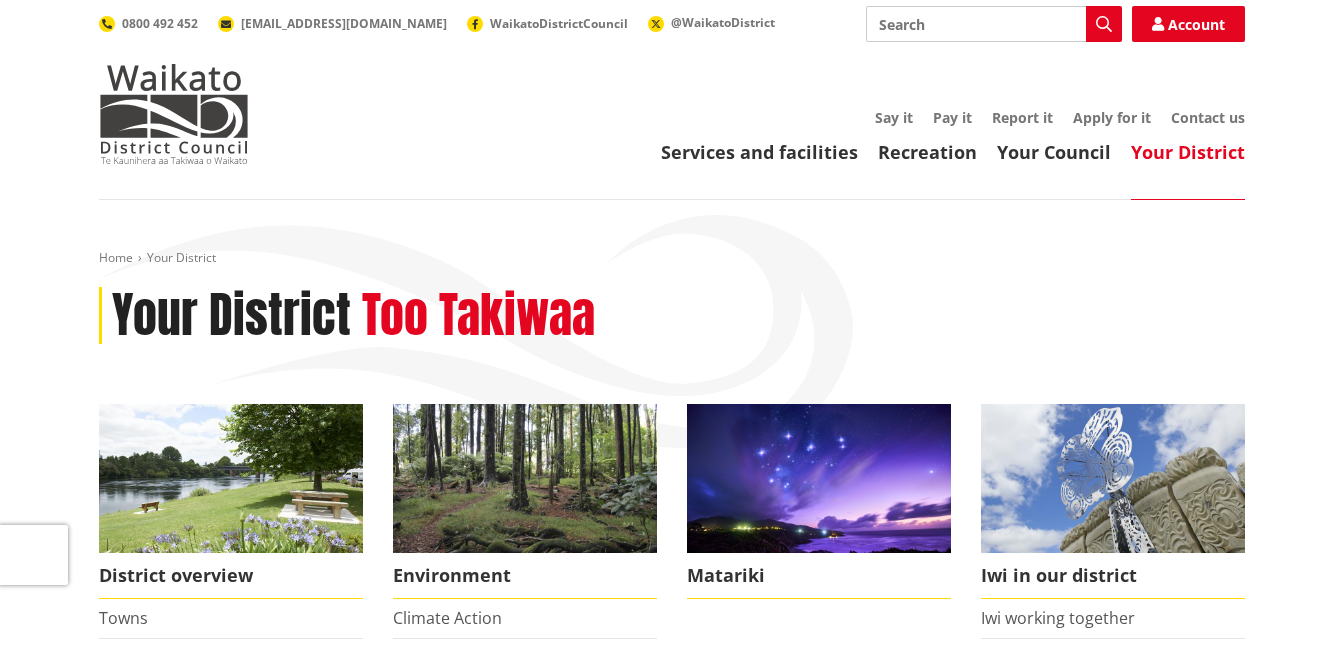 scroll, scrollTop: 0, scrollLeft: 0, axis: both 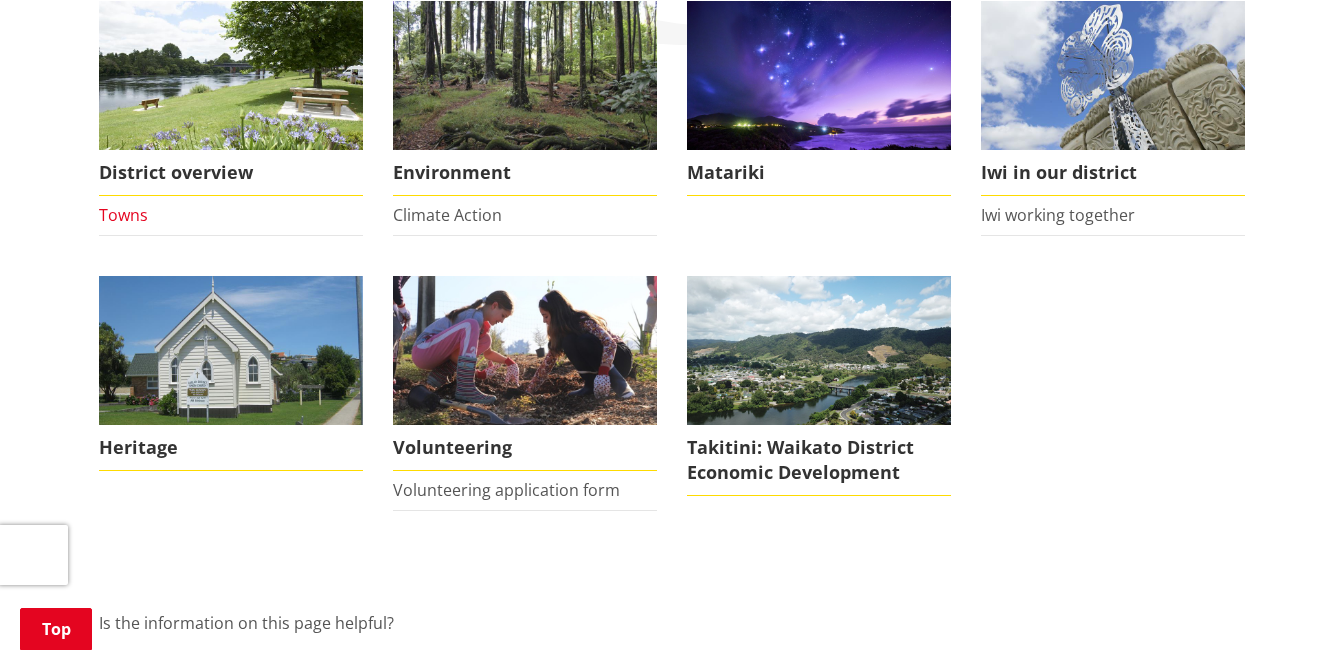 click on "Towns" at bounding box center [123, 215] 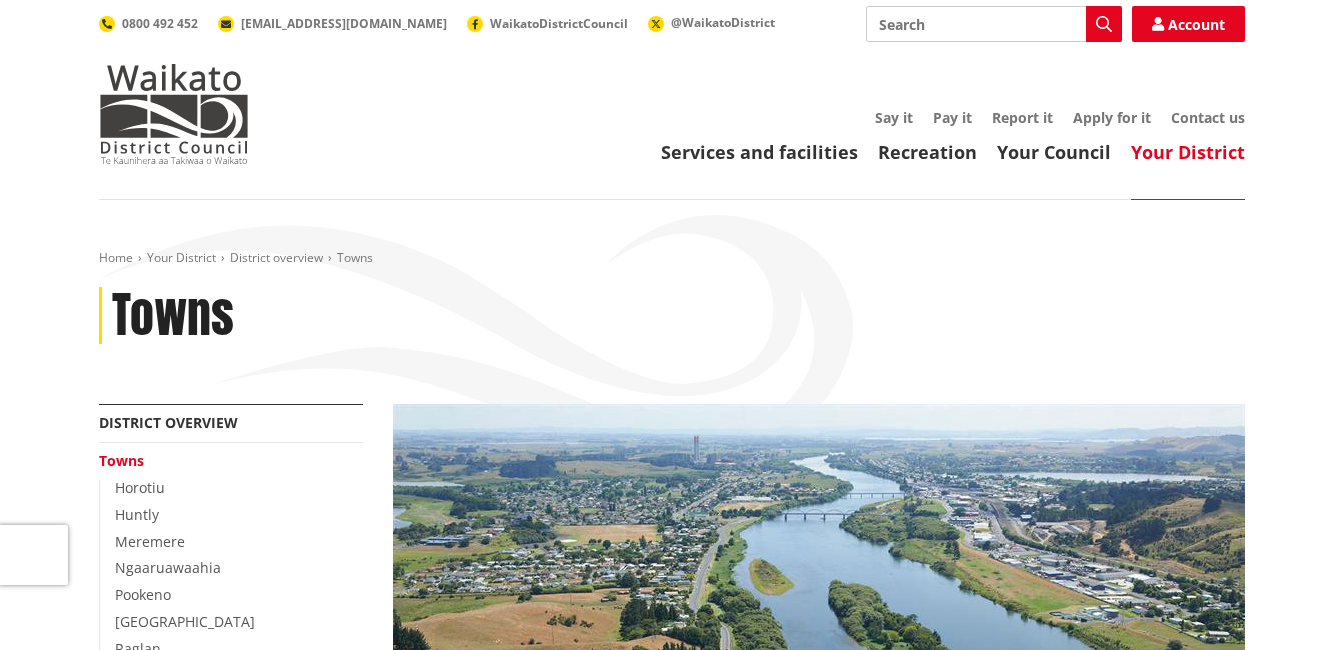 scroll, scrollTop: 0, scrollLeft: 0, axis: both 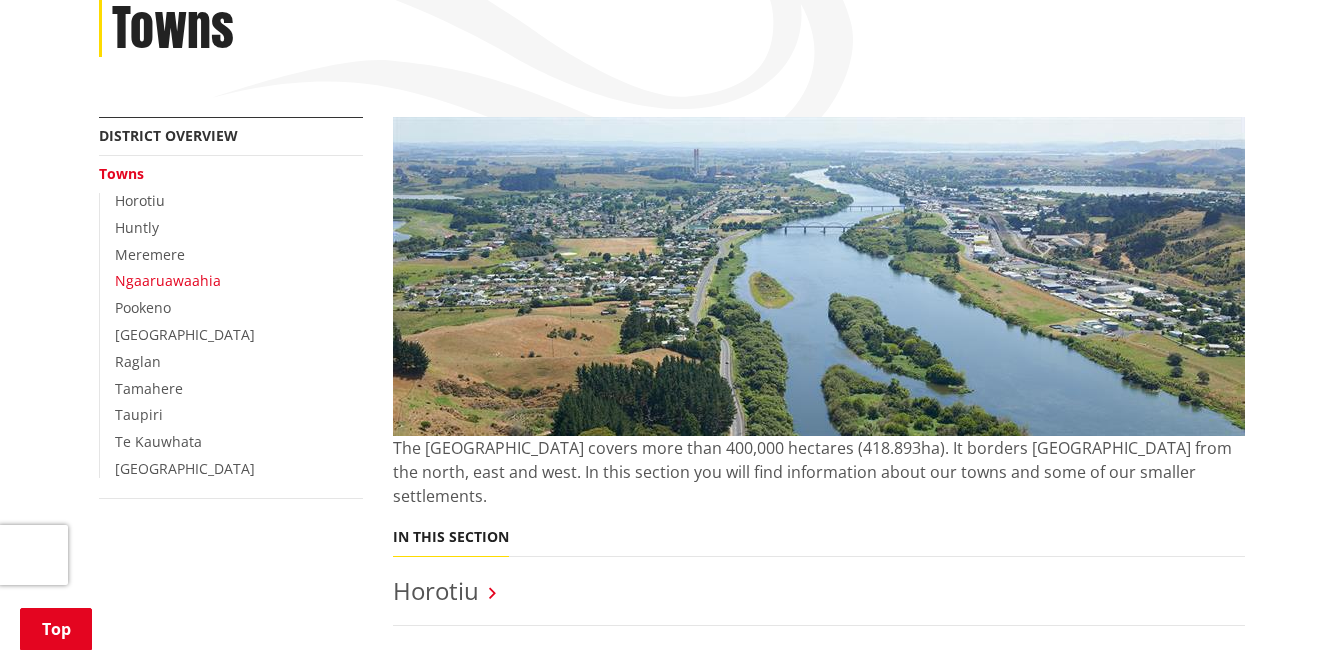 click on "Ngaaruawaahia" at bounding box center [168, 280] 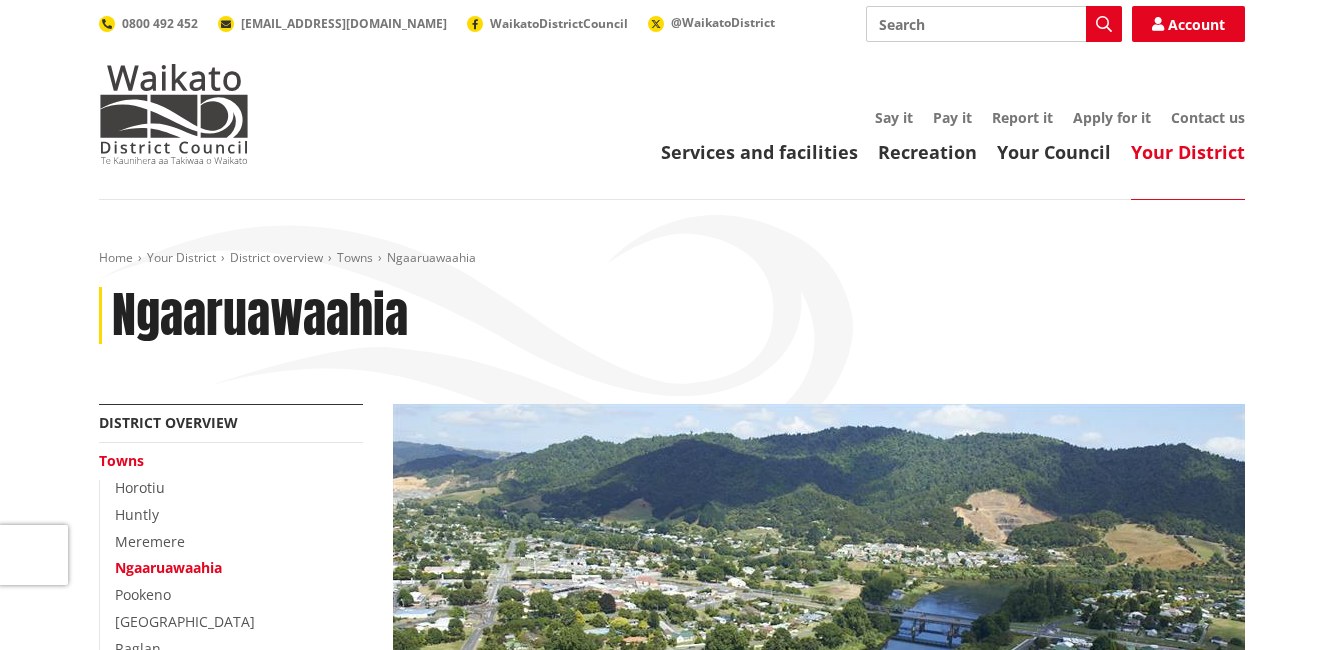 scroll, scrollTop: 0, scrollLeft: 0, axis: both 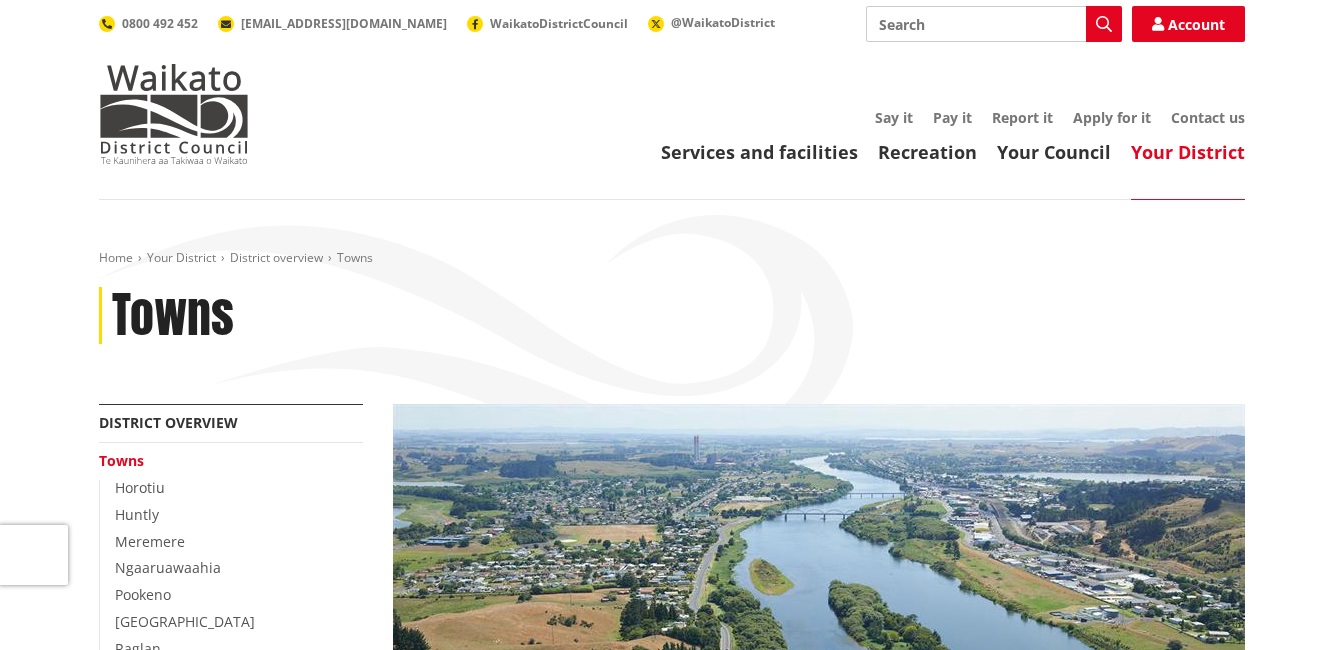 click on "Search" at bounding box center [994, 24] 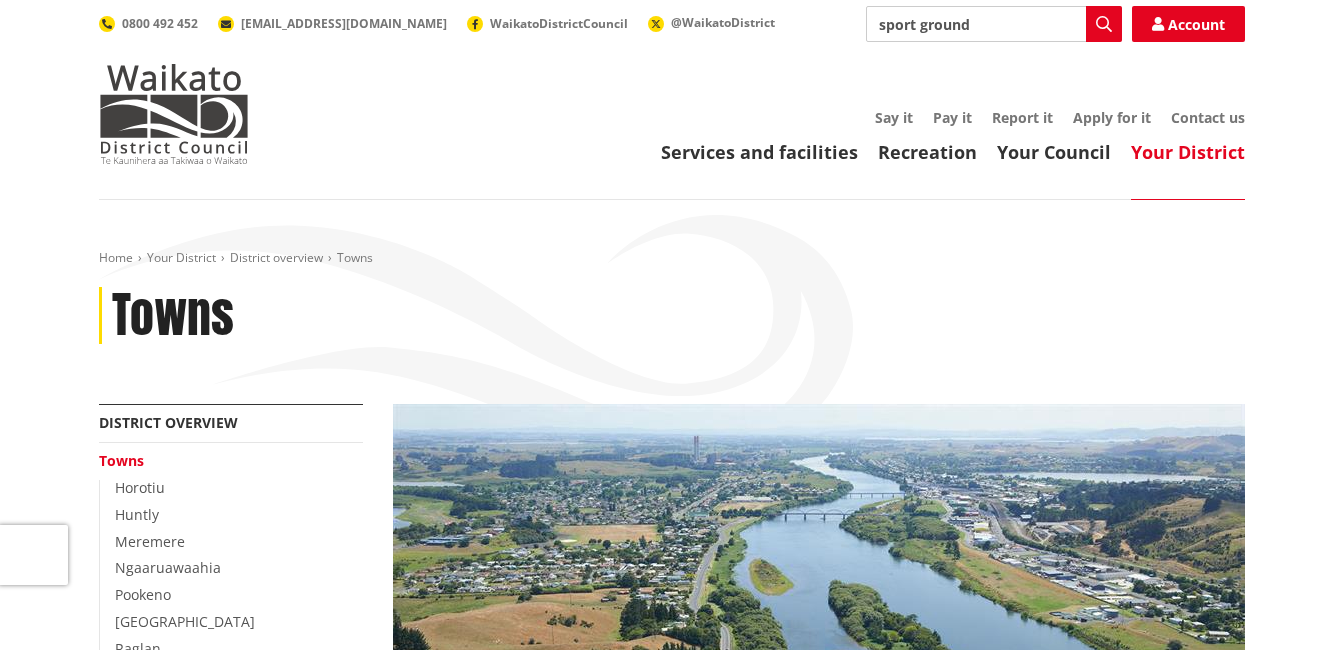 type on "sport grounds" 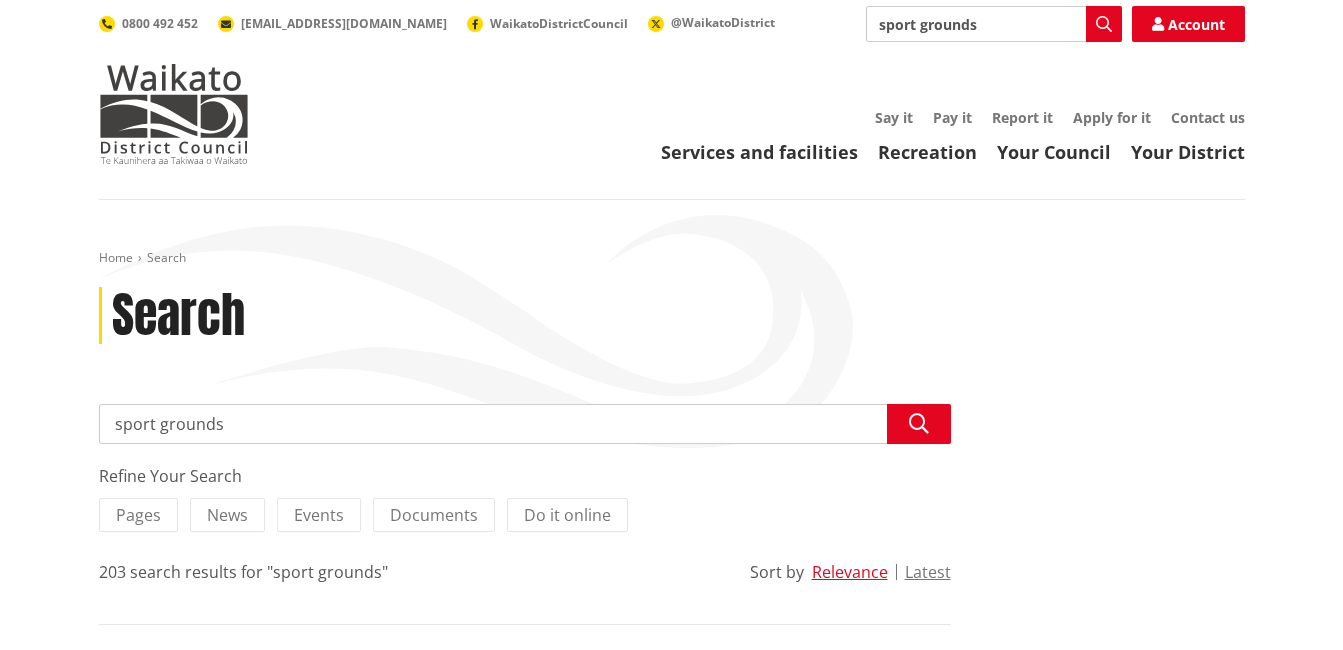 scroll, scrollTop: 0, scrollLeft: 0, axis: both 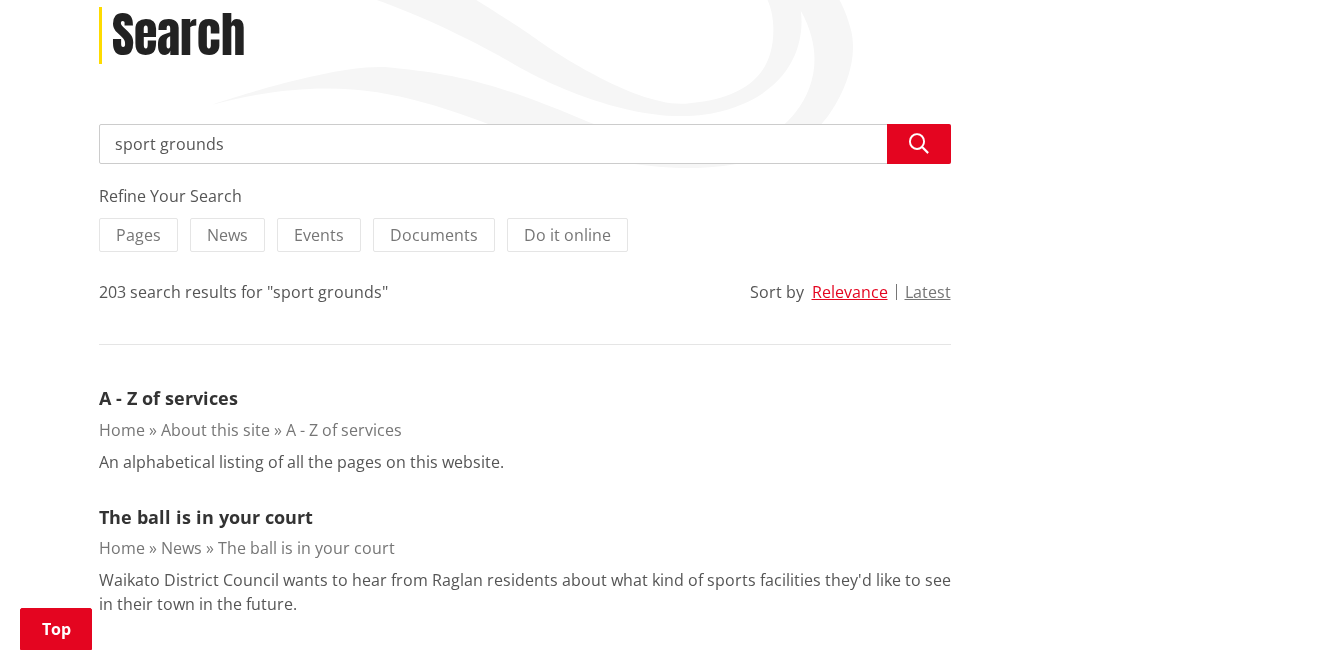 click on "sport grounds" at bounding box center (525, 144) 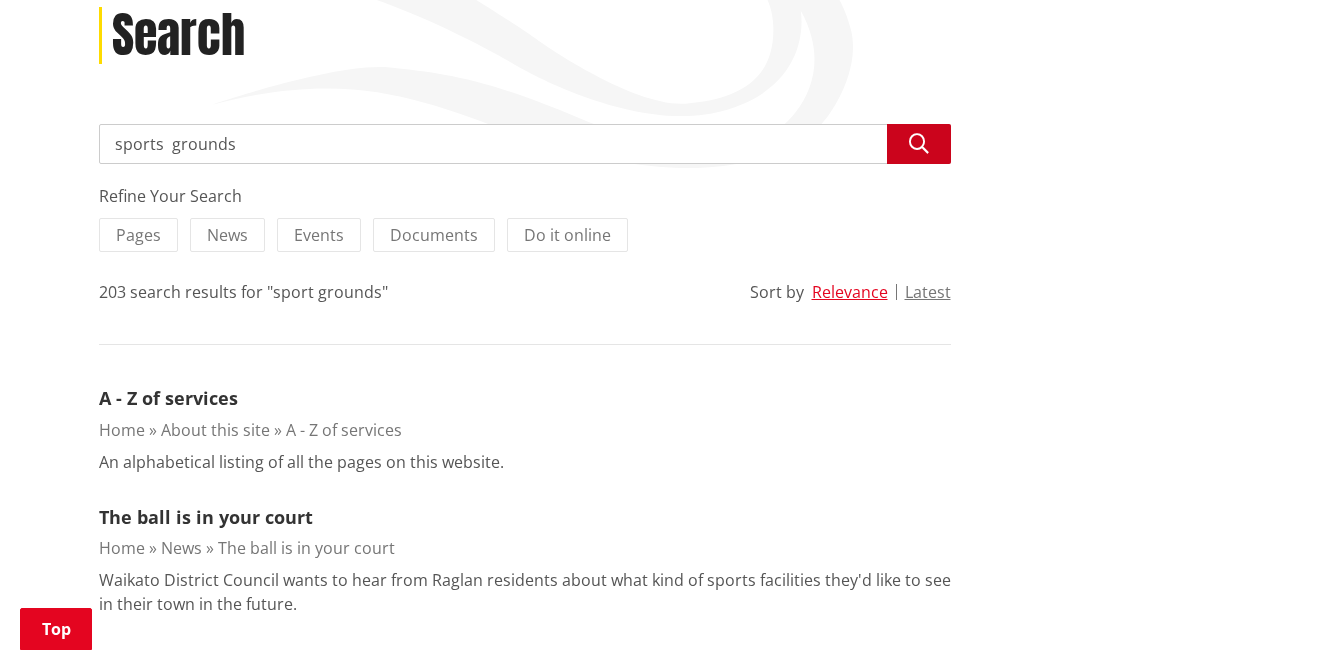 type on "sports  grounds" 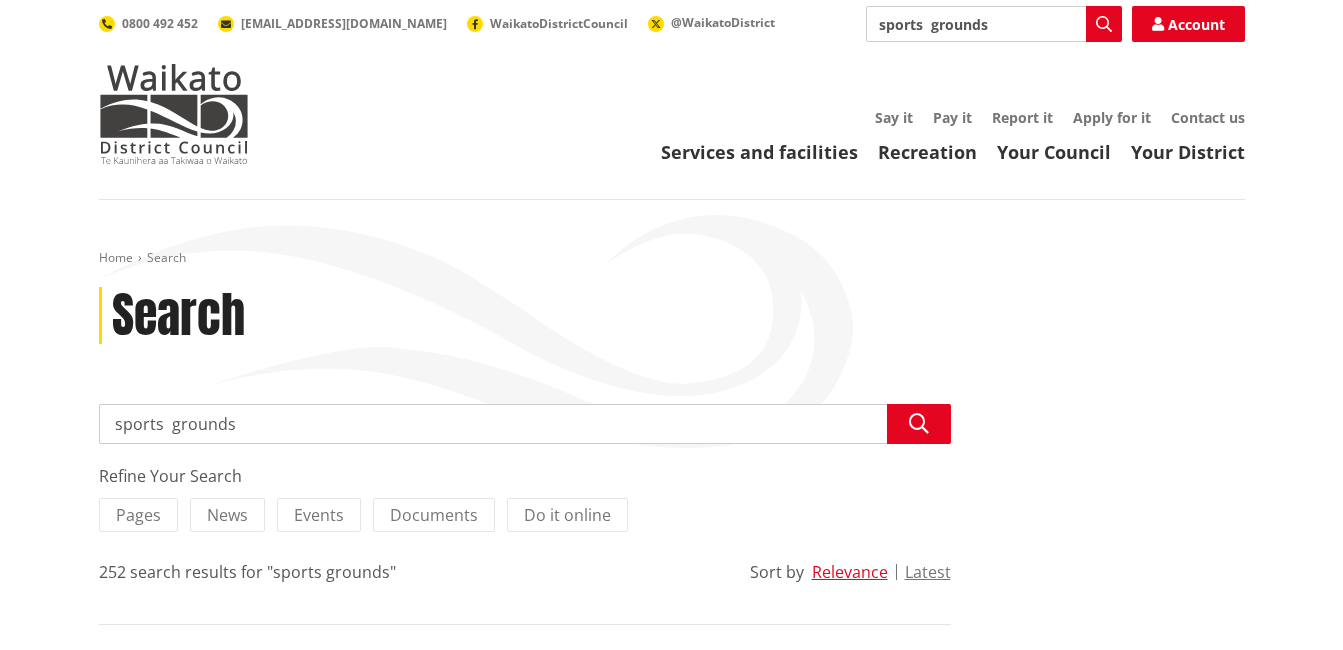 scroll, scrollTop: 0, scrollLeft: 0, axis: both 